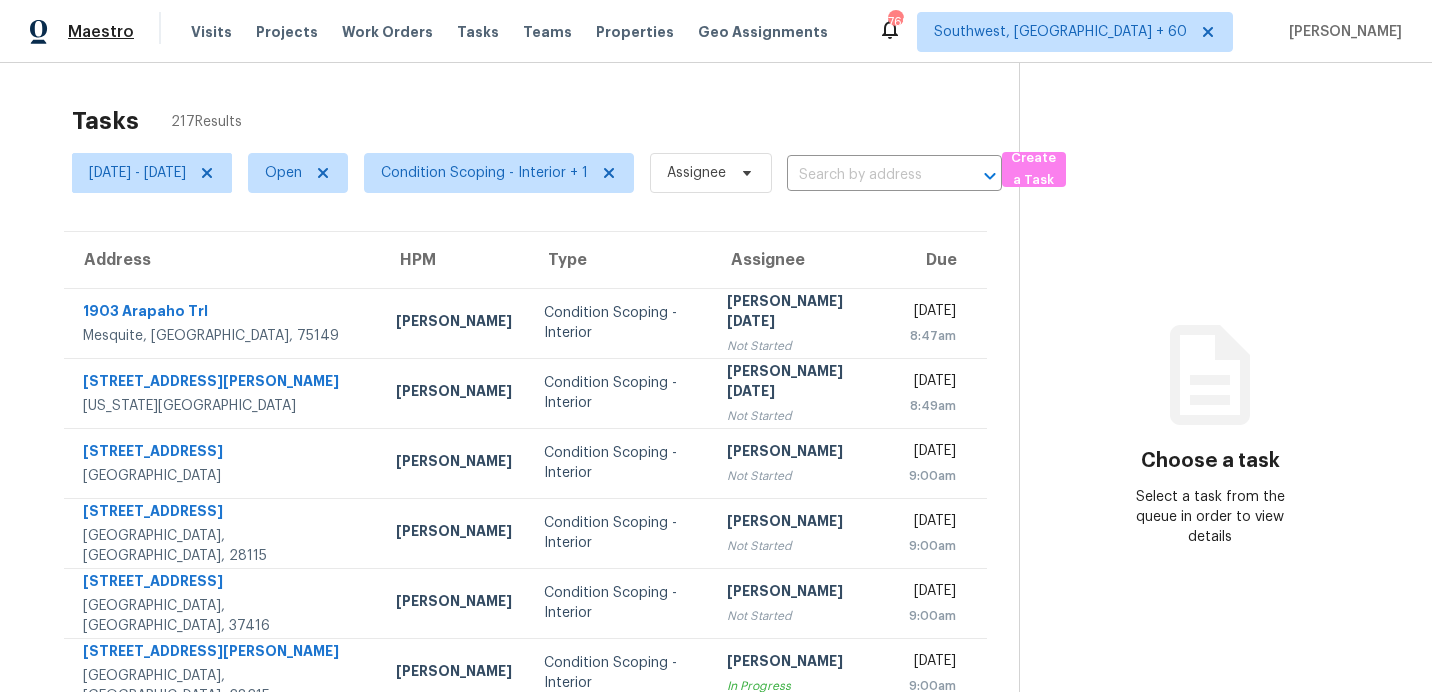 scroll, scrollTop: 0, scrollLeft: 0, axis: both 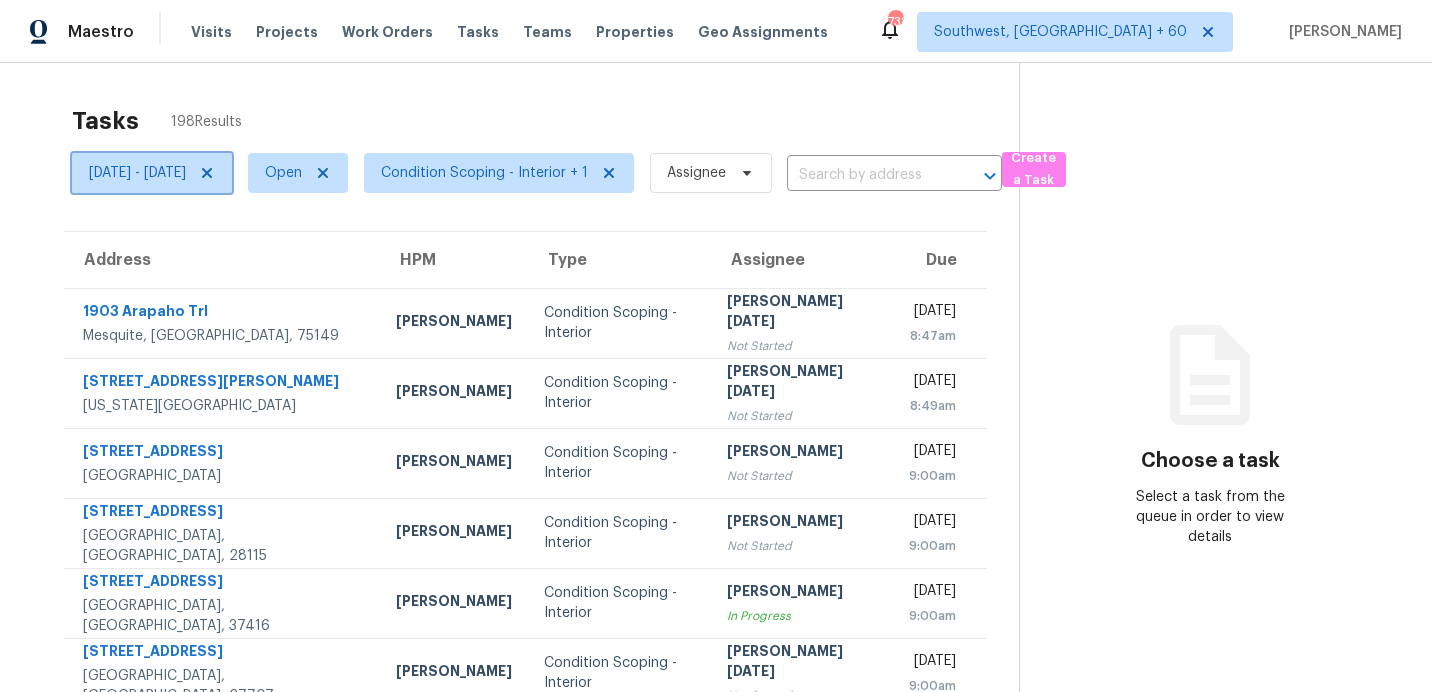 click 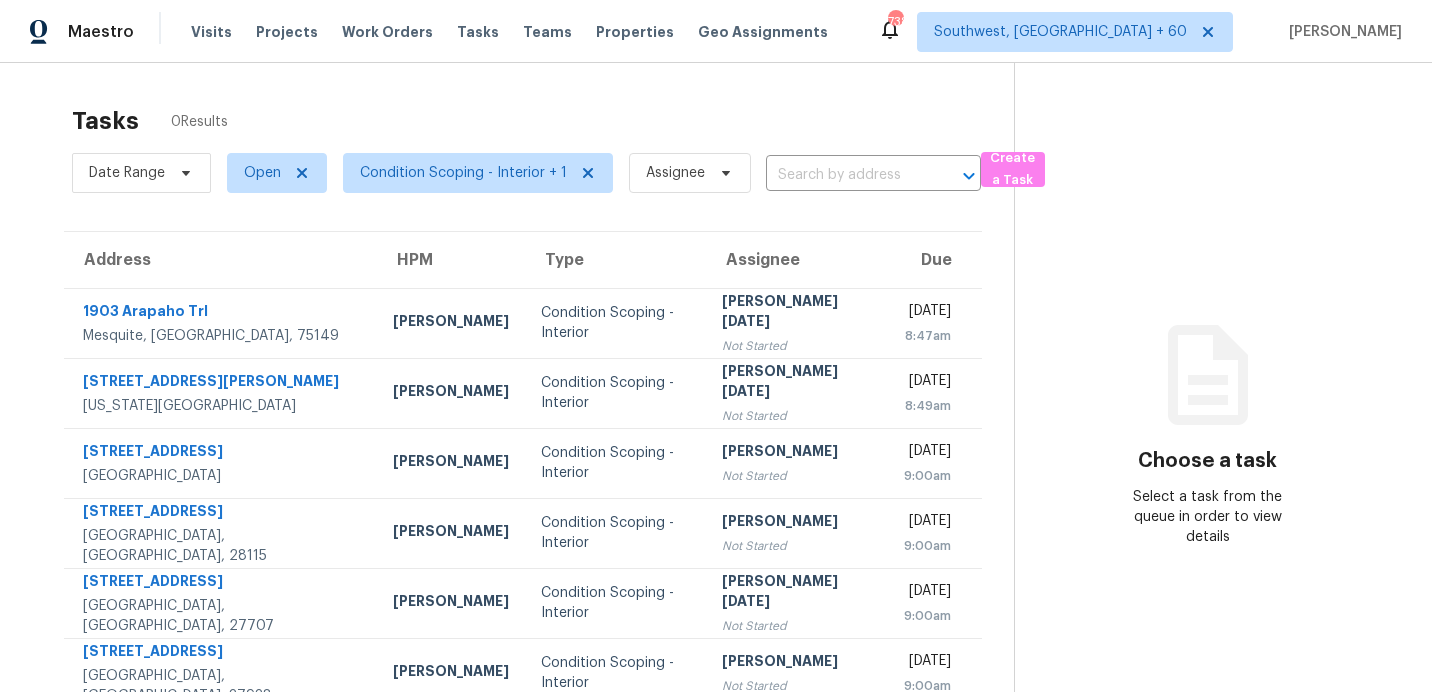 click on "Properties" at bounding box center [635, 32] 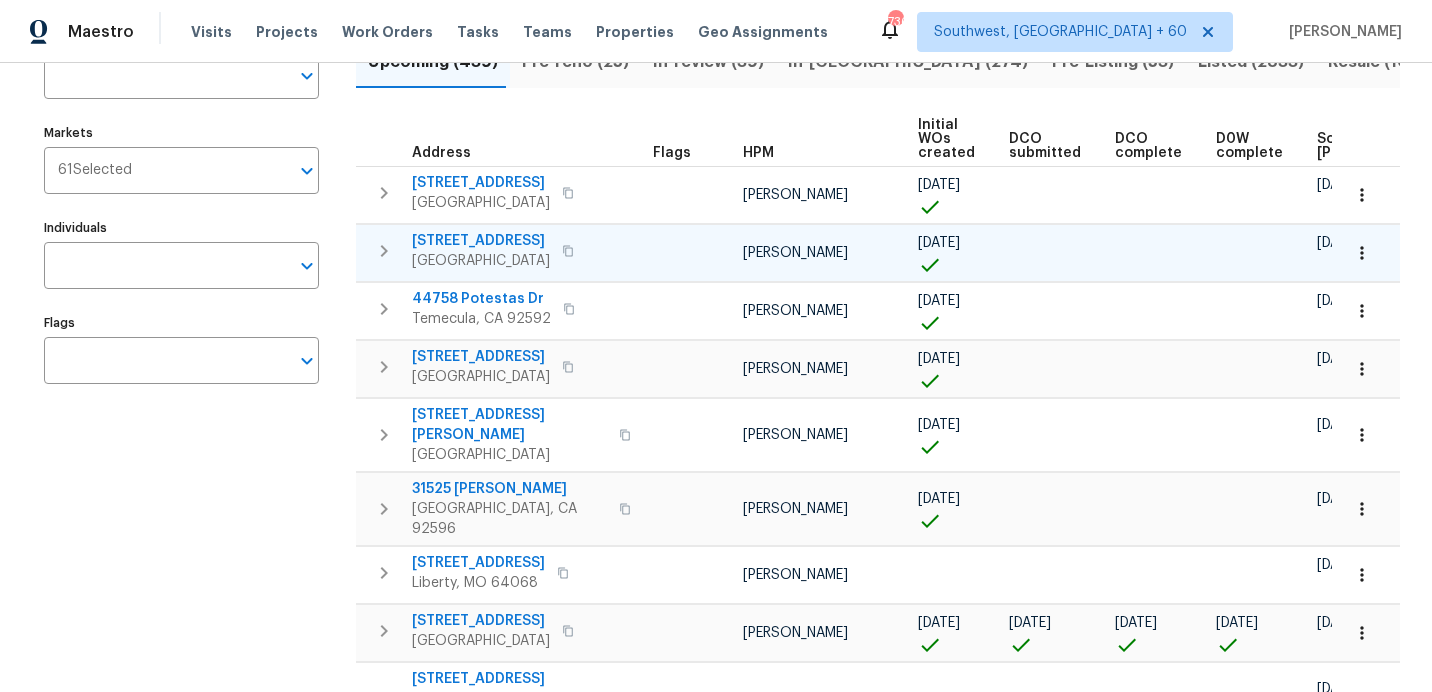 scroll, scrollTop: 219, scrollLeft: 0, axis: vertical 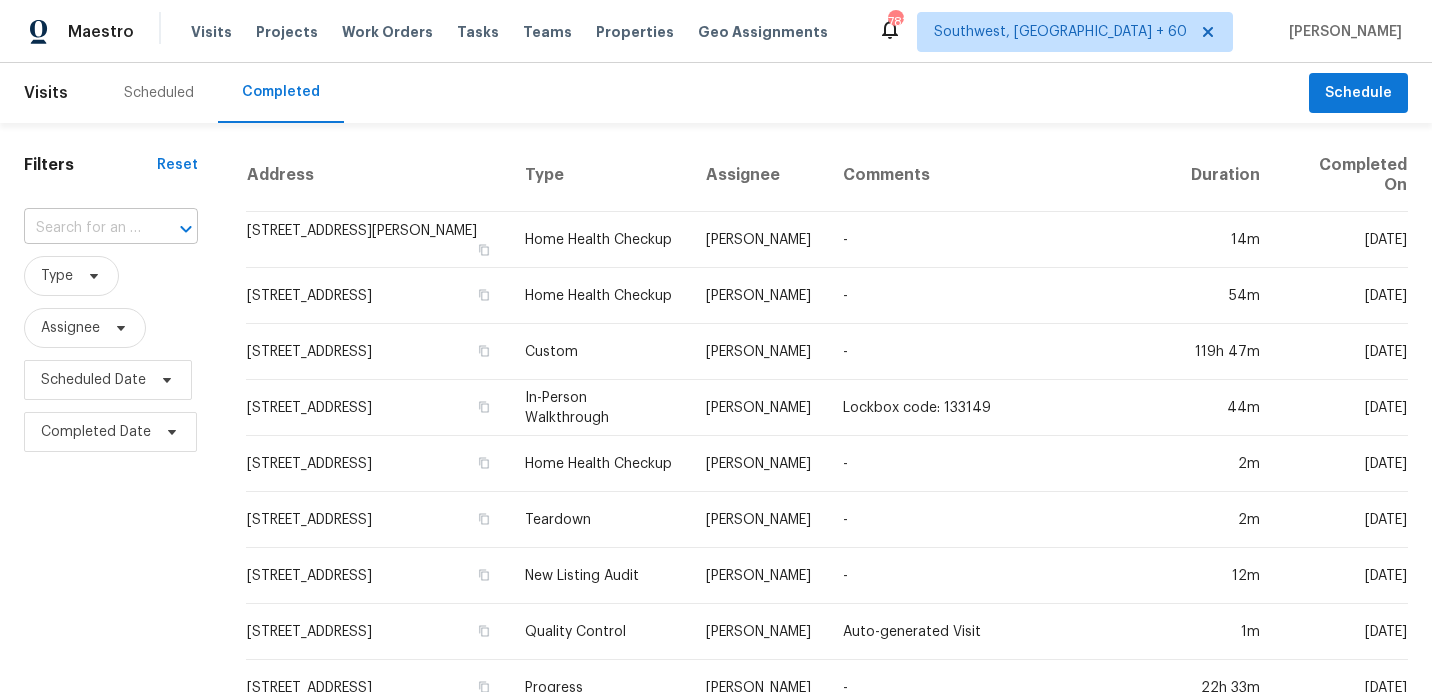 click at bounding box center [83, 228] 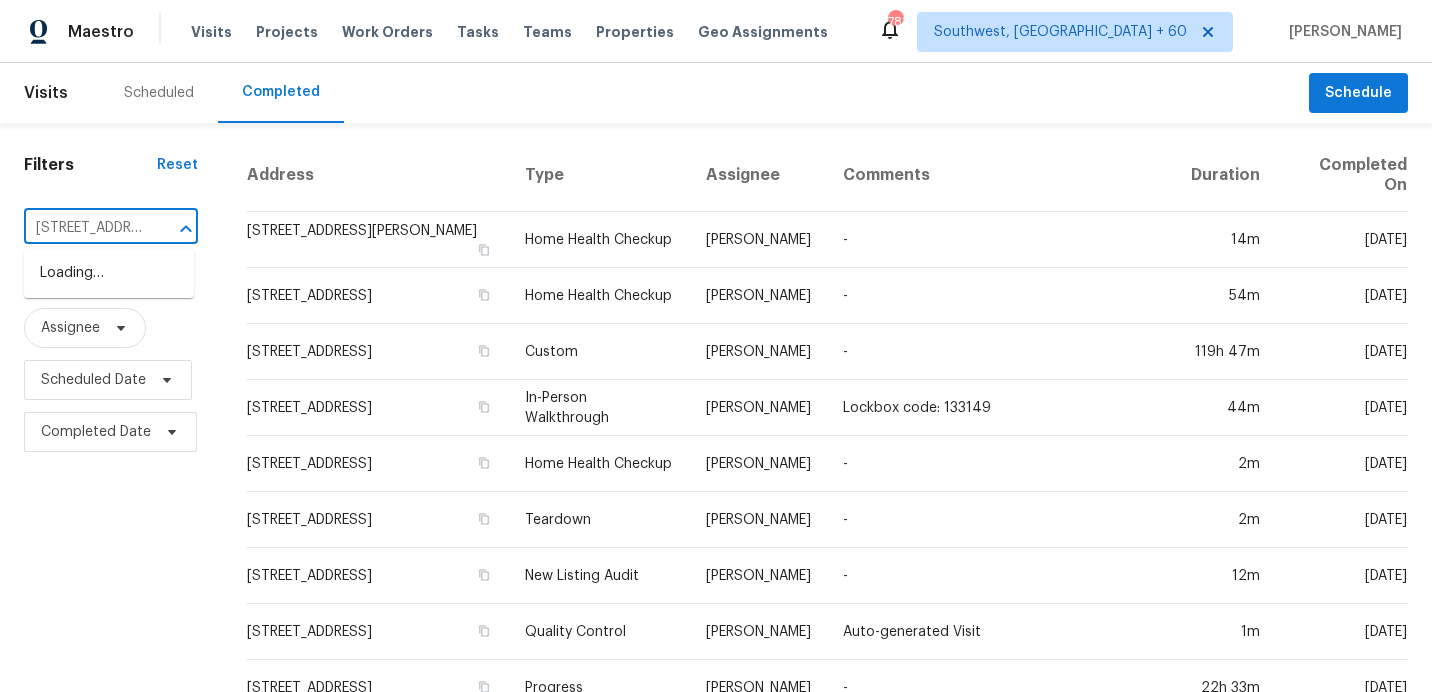 scroll, scrollTop: 0, scrollLeft: 153, axis: horizontal 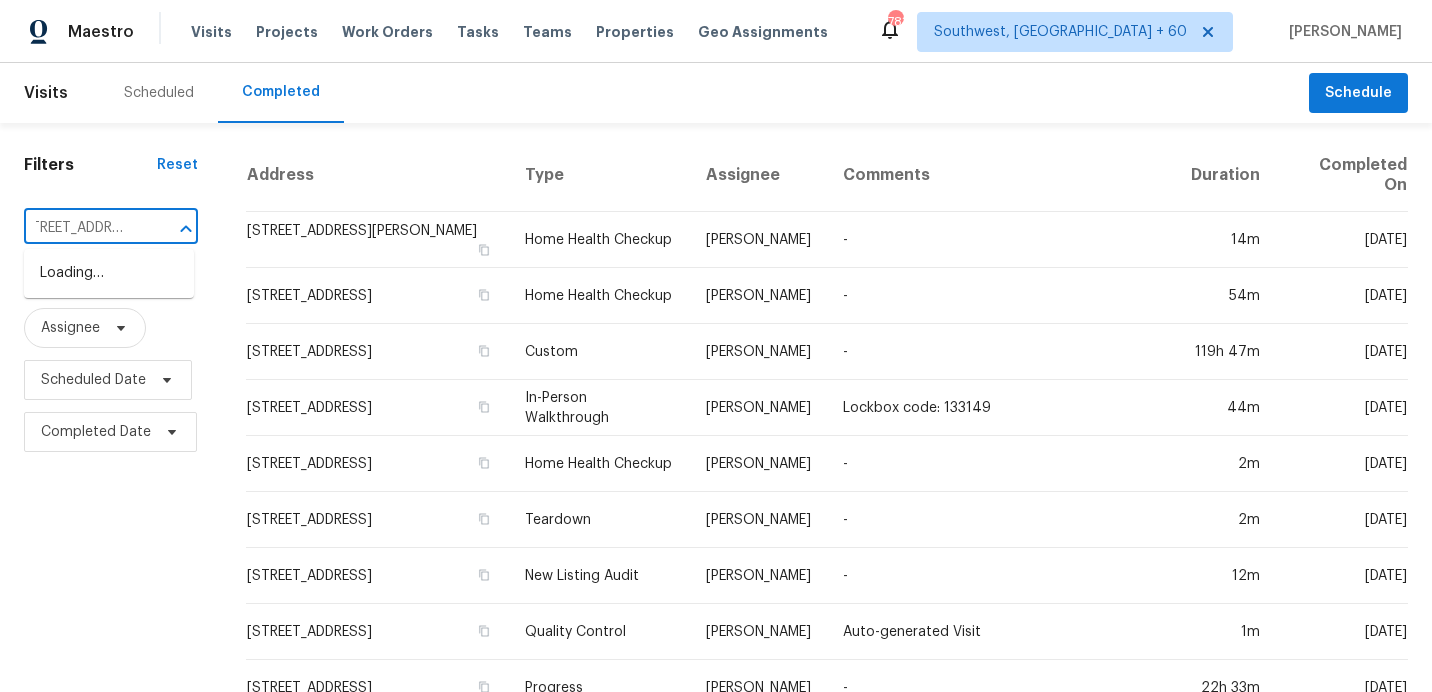 type on "1021 Thornwood Ct, Clayton, NC 27520" 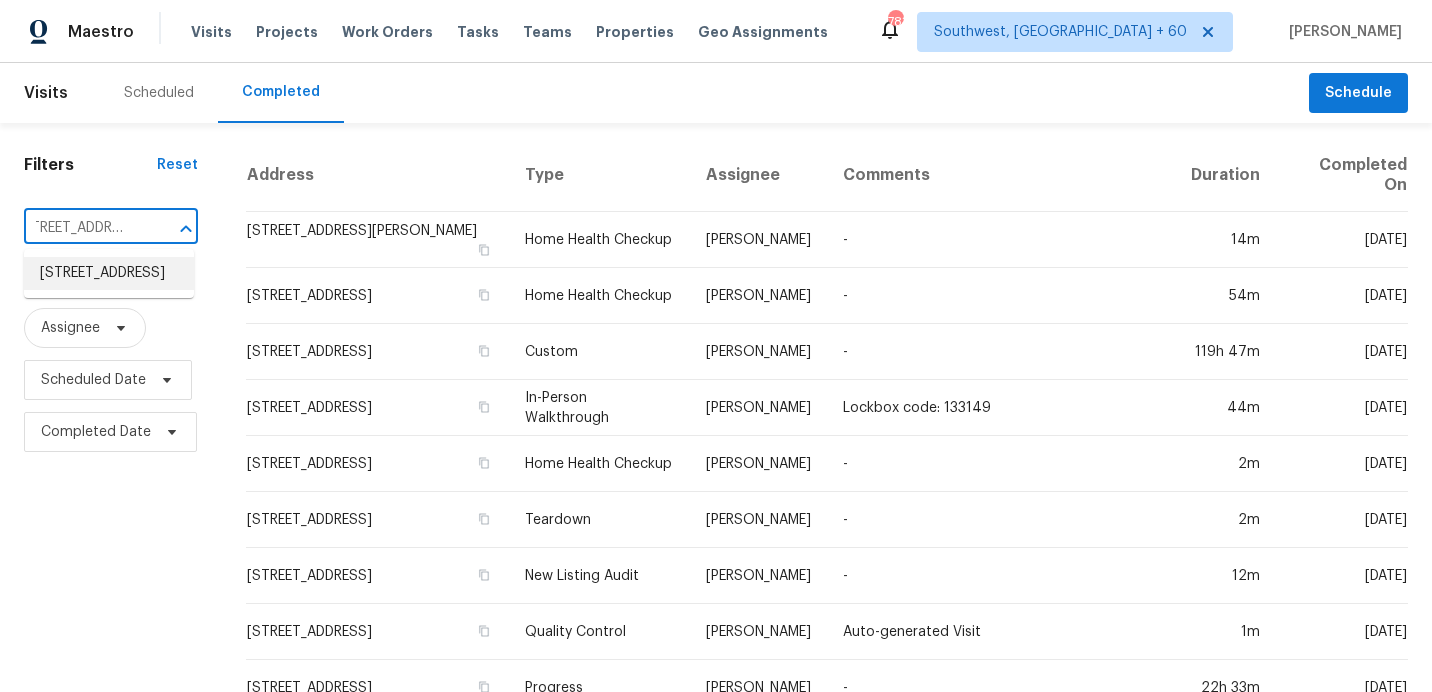 click on "1021 Thornwood Ct, Clayton, NC 27520" at bounding box center (109, 273) 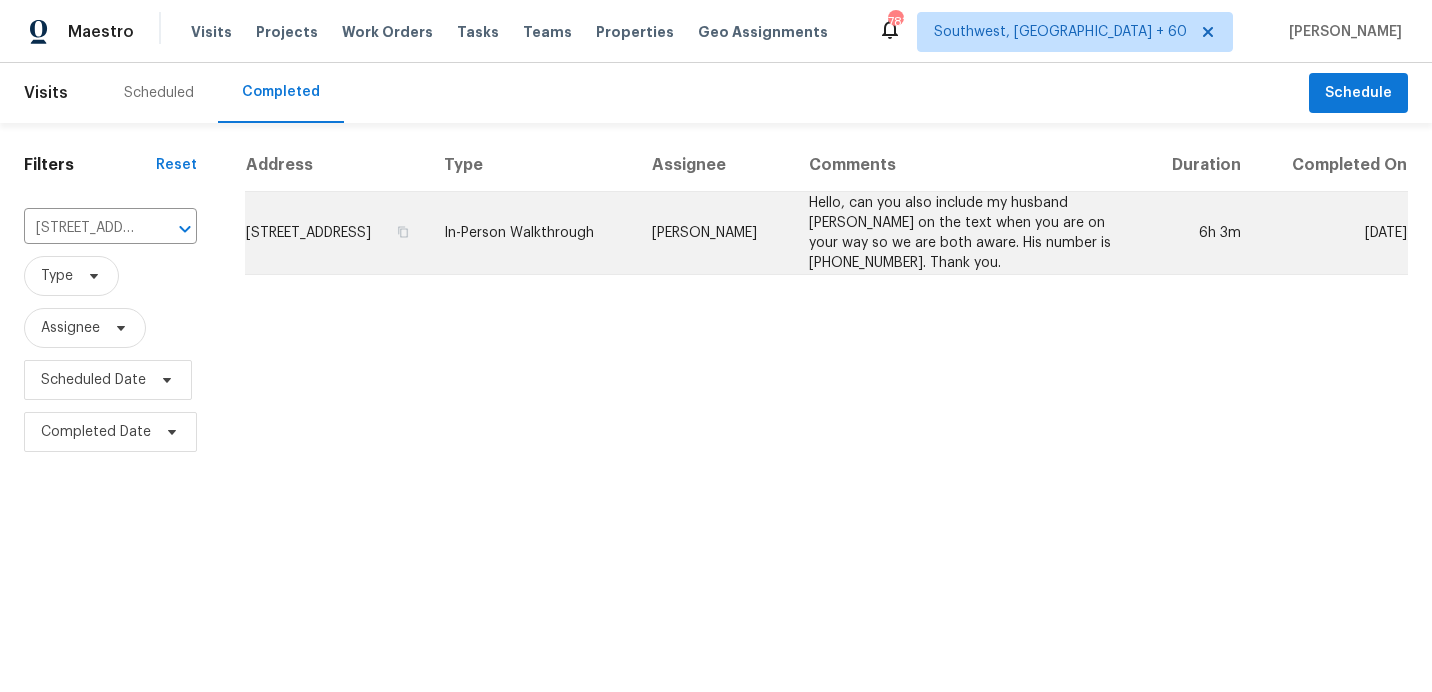click on "In-Person Walkthrough" at bounding box center [532, 233] 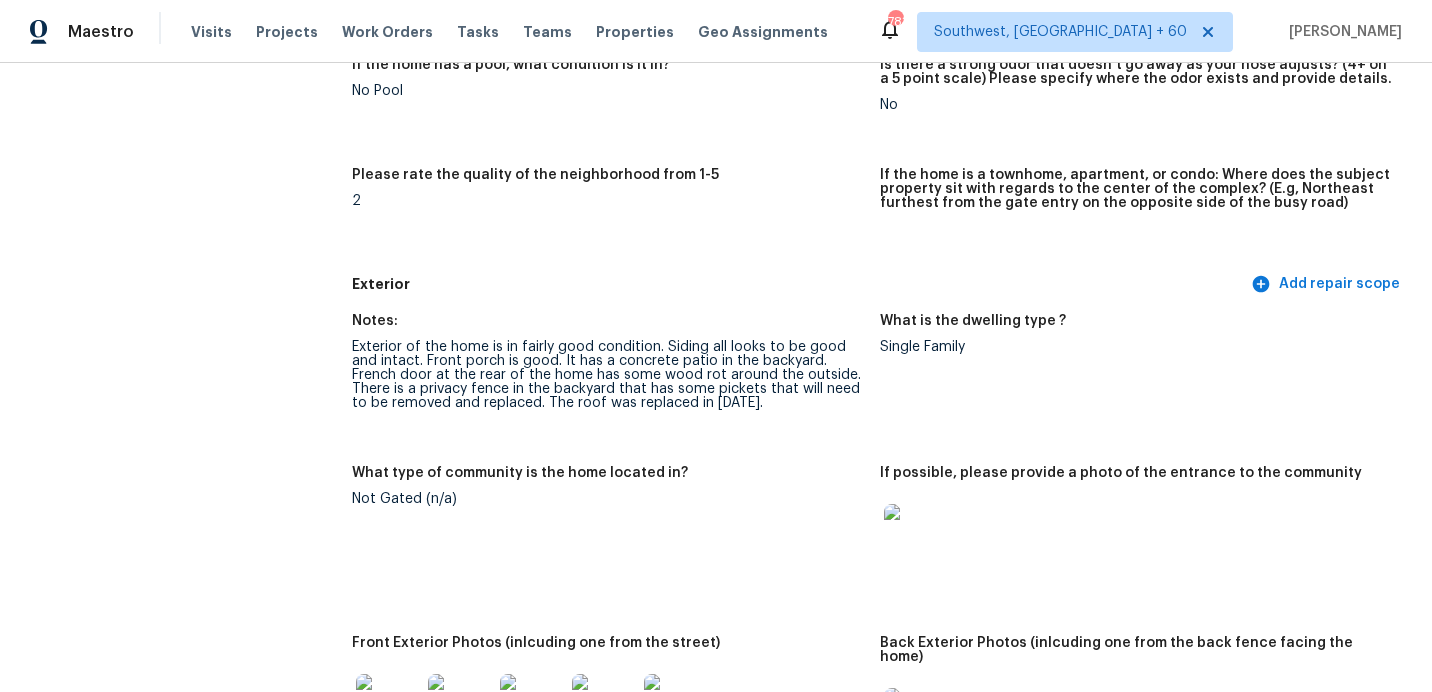 scroll, scrollTop: 544, scrollLeft: 0, axis: vertical 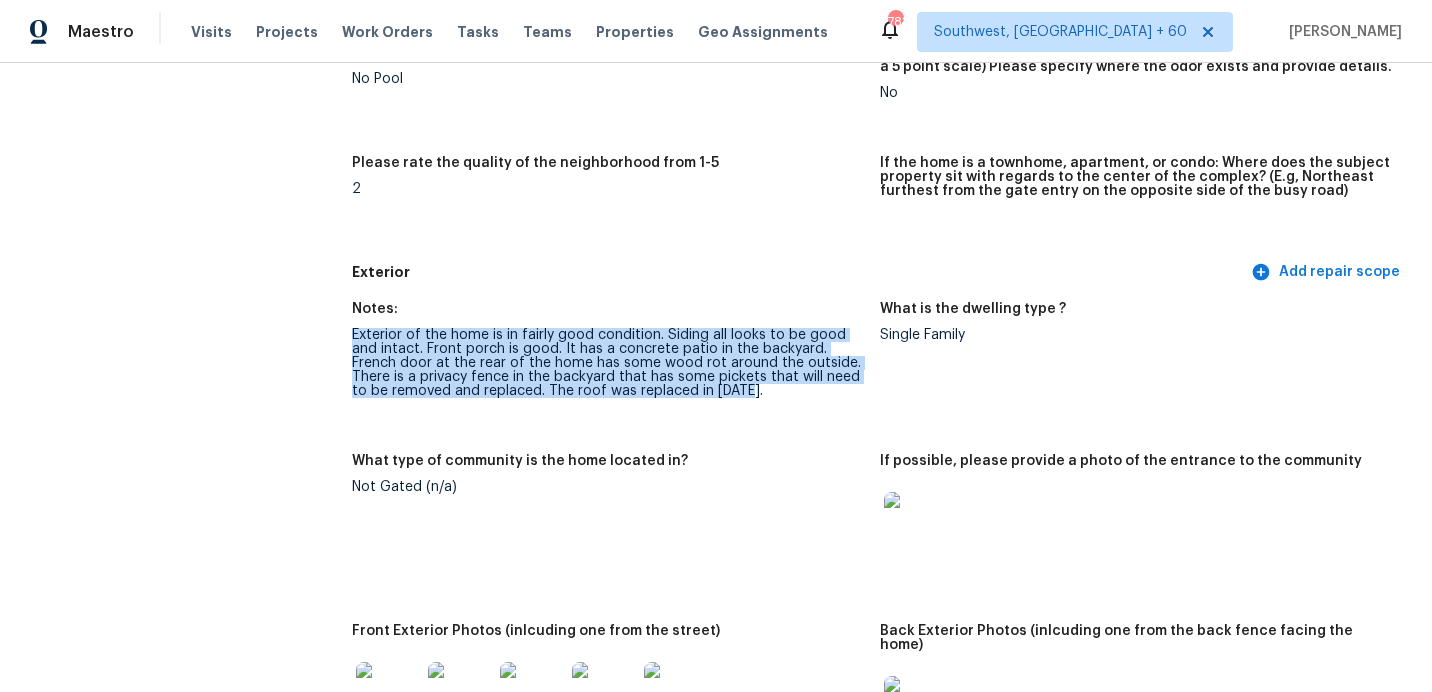 drag, startPoint x: 341, startPoint y: 334, endPoint x: 696, endPoint y: 422, distance: 365.74445 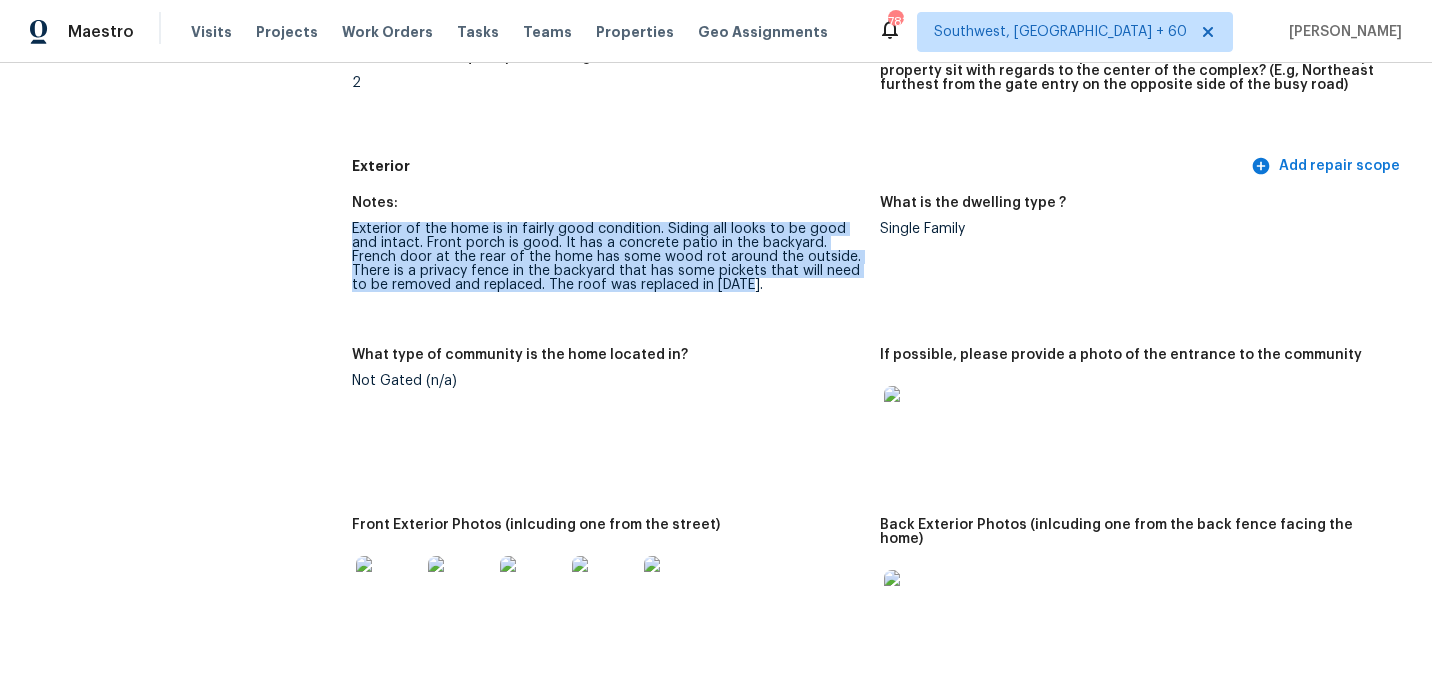 scroll, scrollTop: 593, scrollLeft: 0, axis: vertical 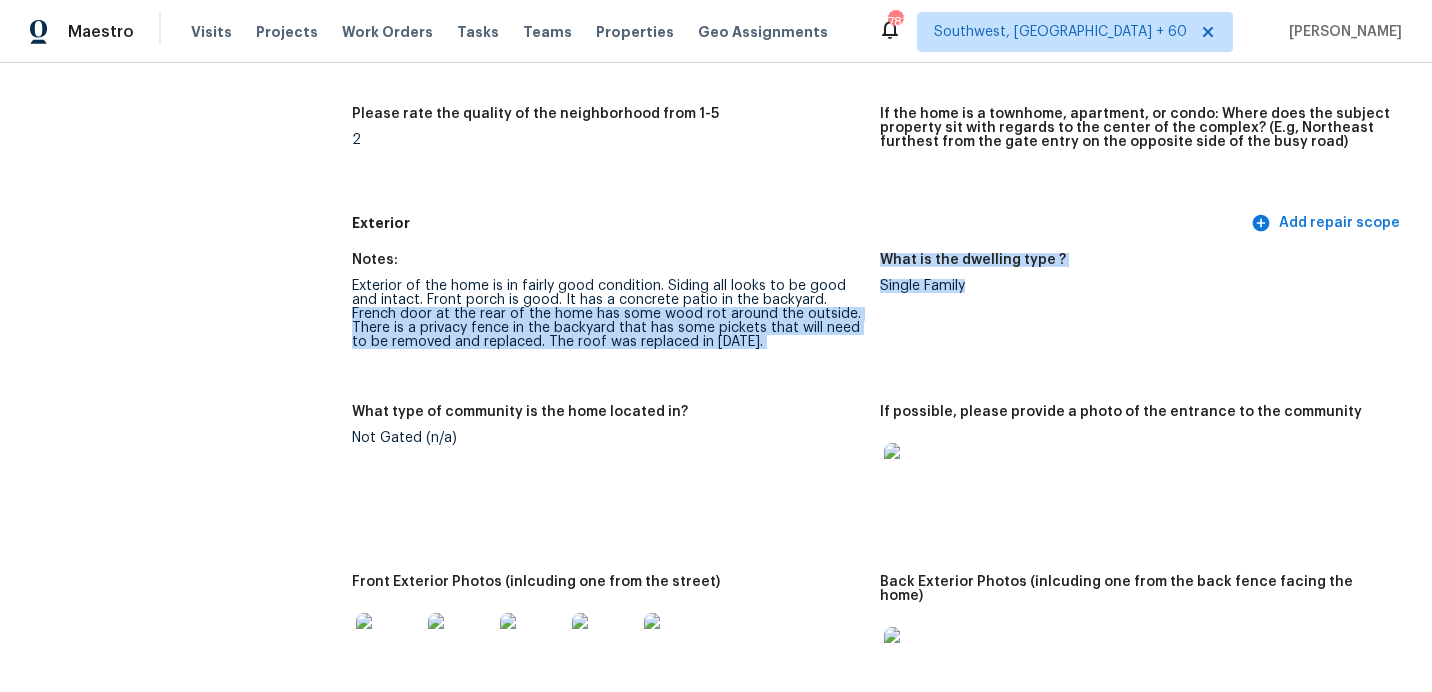 drag, startPoint x: 874, startPoint y: 301, endPoint x: 958, endPoint y: 301, distance: 84 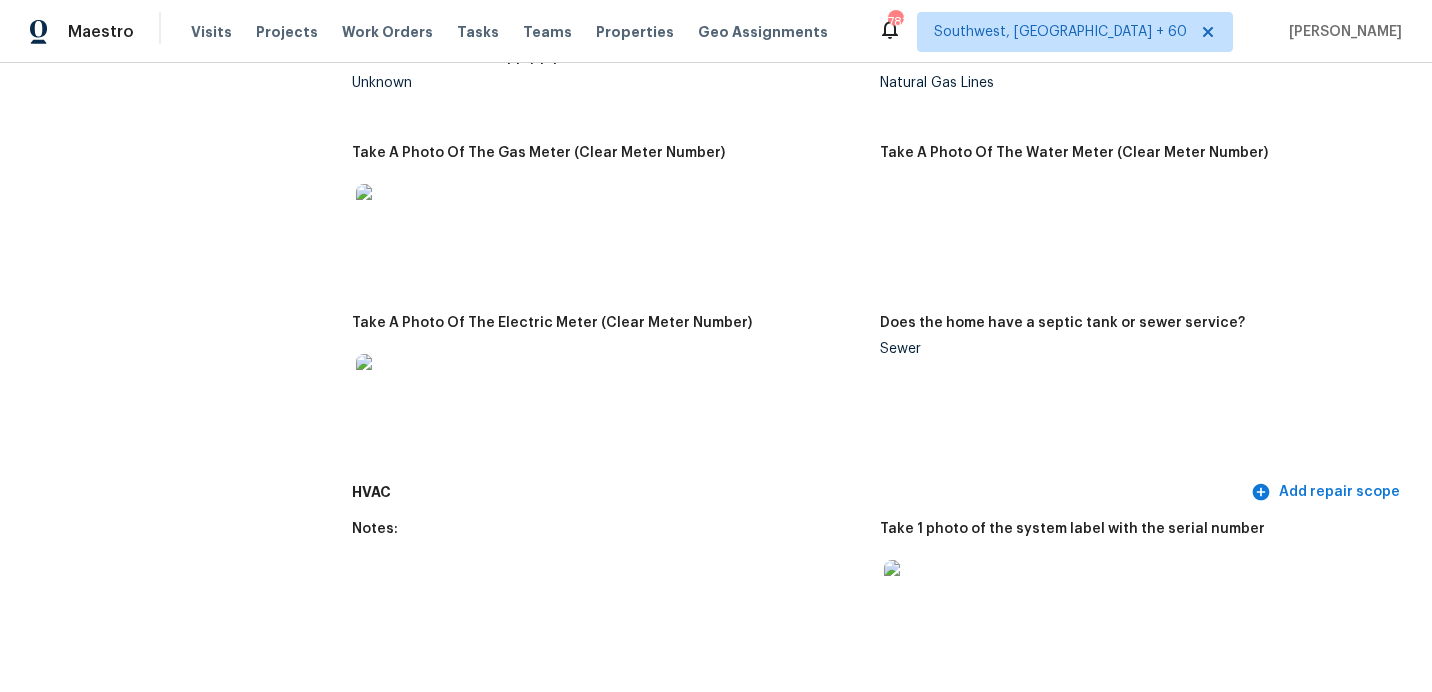 scroll, scrollTop: 1604, scrollLeft: 0, axis: vertical 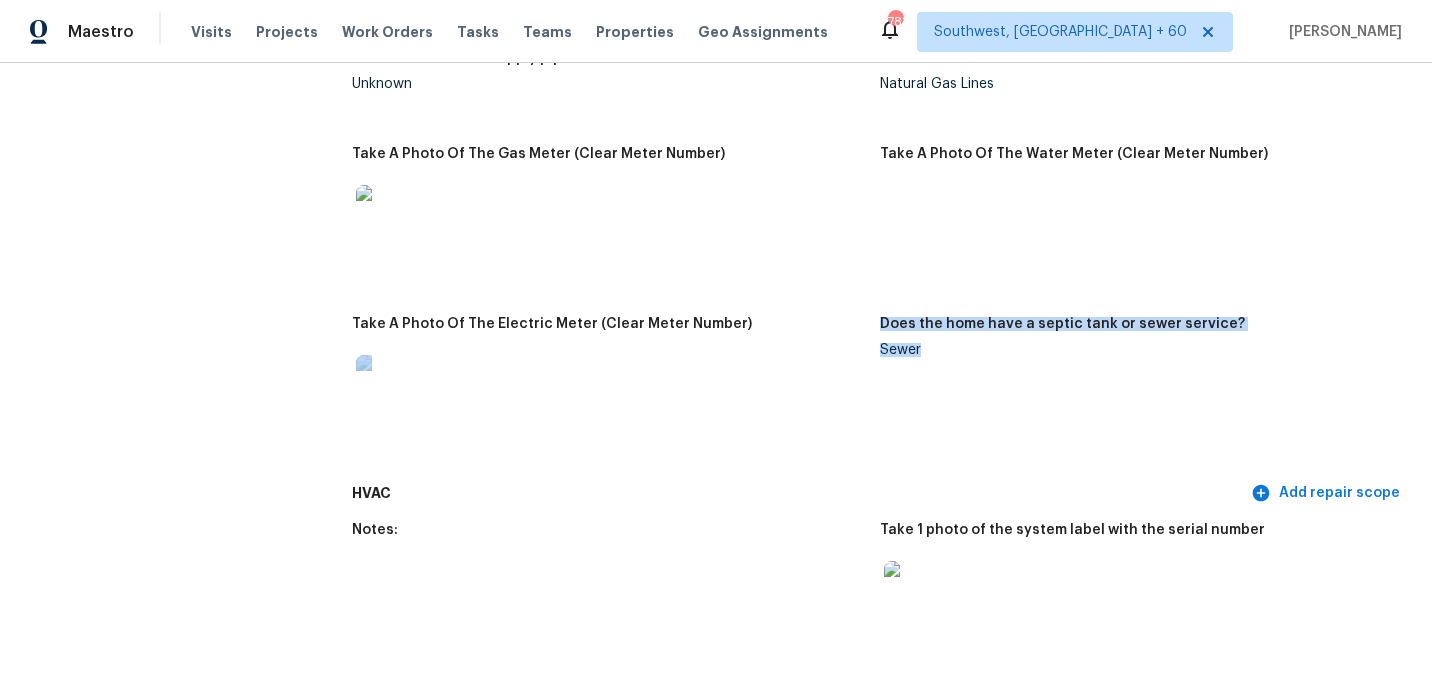 drag, startPoint x: 900, startPoint y: 330, endPoint x: 952, endPoint y: 348, distance: 55.027267 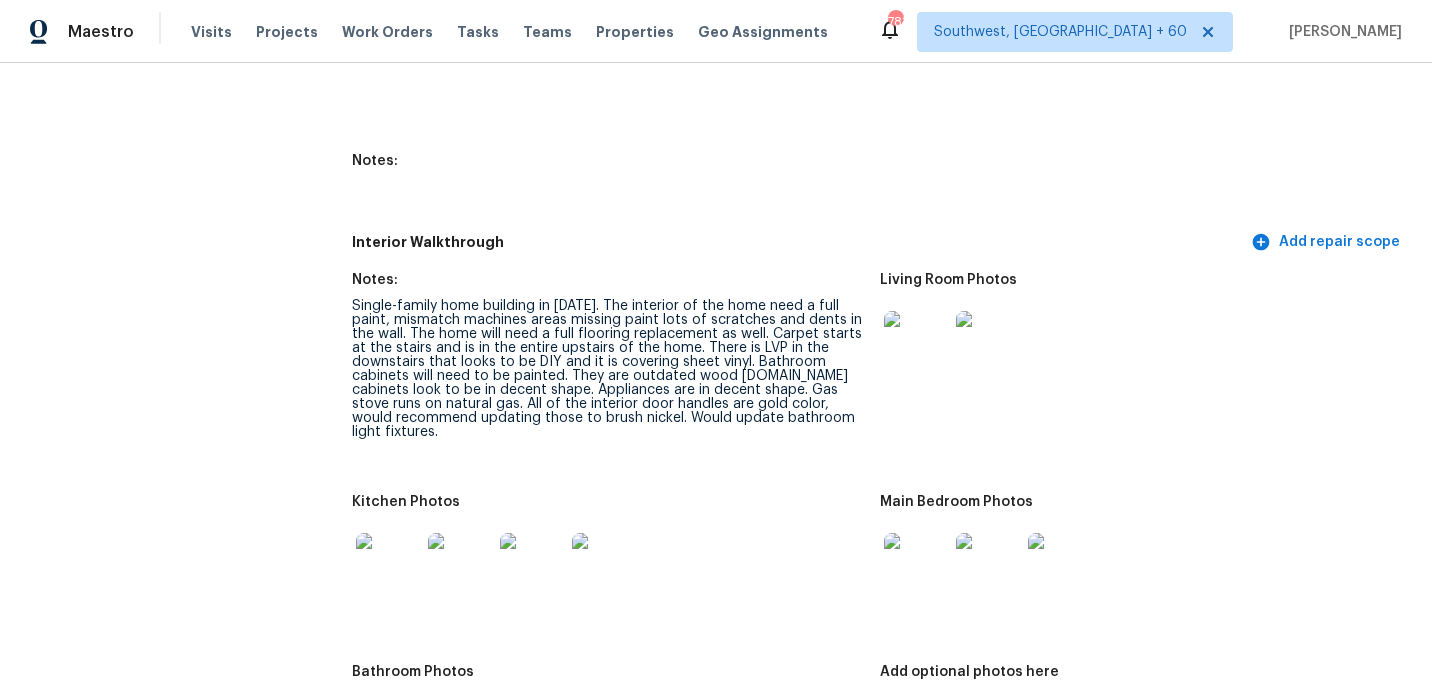 scroll, scrollTop: 2769, scrollLeft: 0, axis: vertical 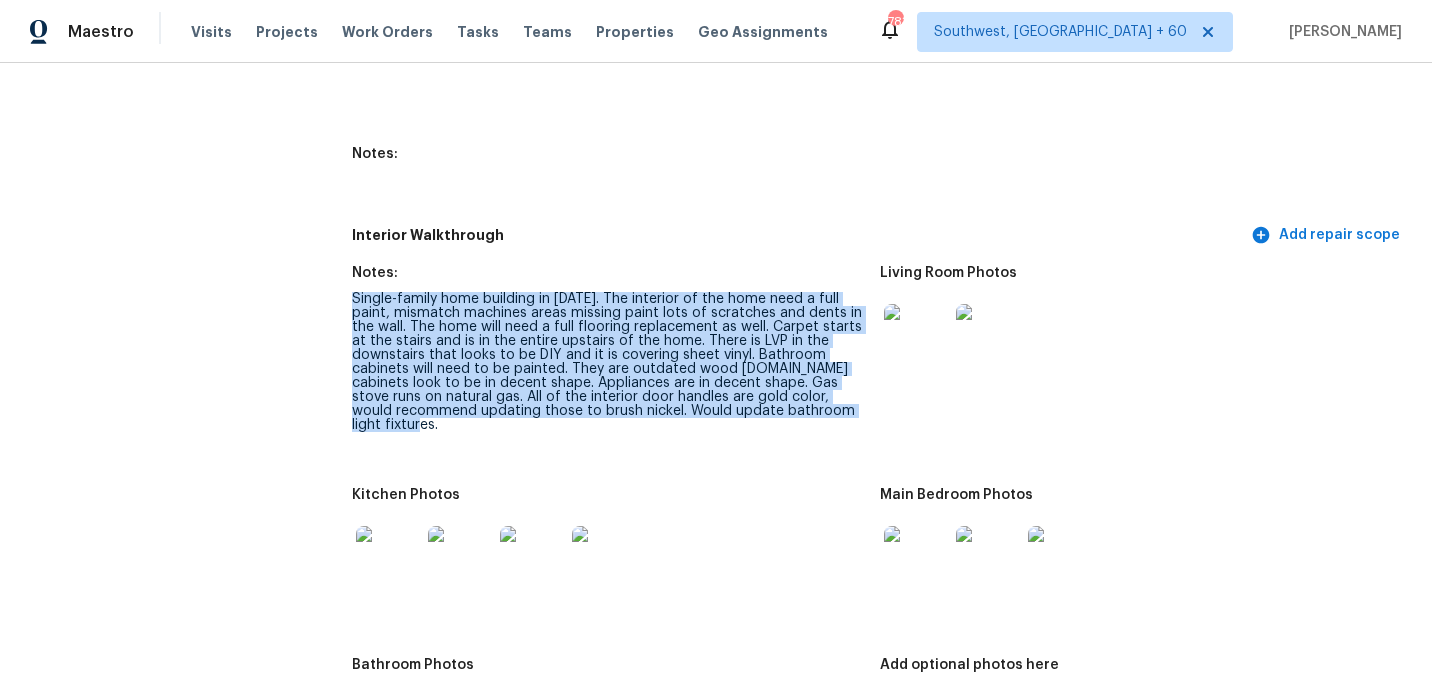 drag, startPoint x: 340, startPoint y: 281, endPoint x: 722, endPoint y: 435, distance: 411.87378 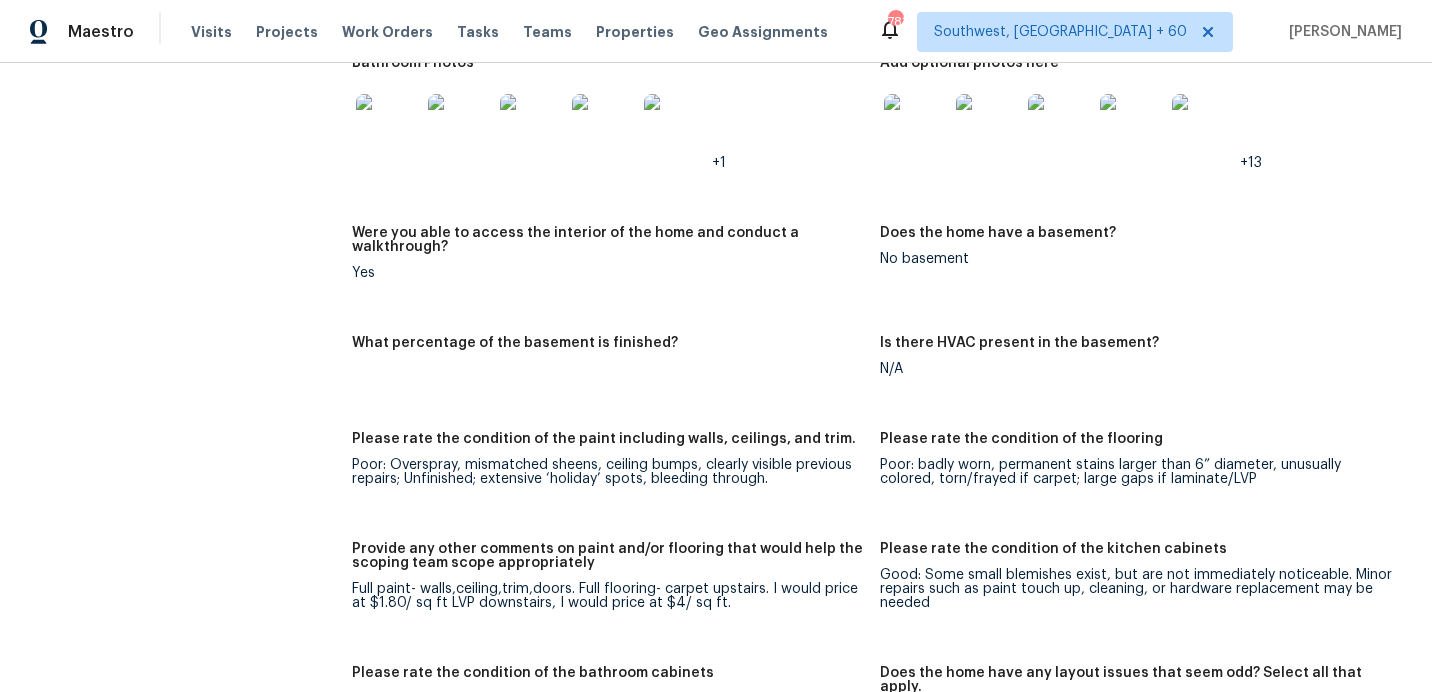 scroll, scrollTop: 3524, scrollLeft: 0, axis: vertical 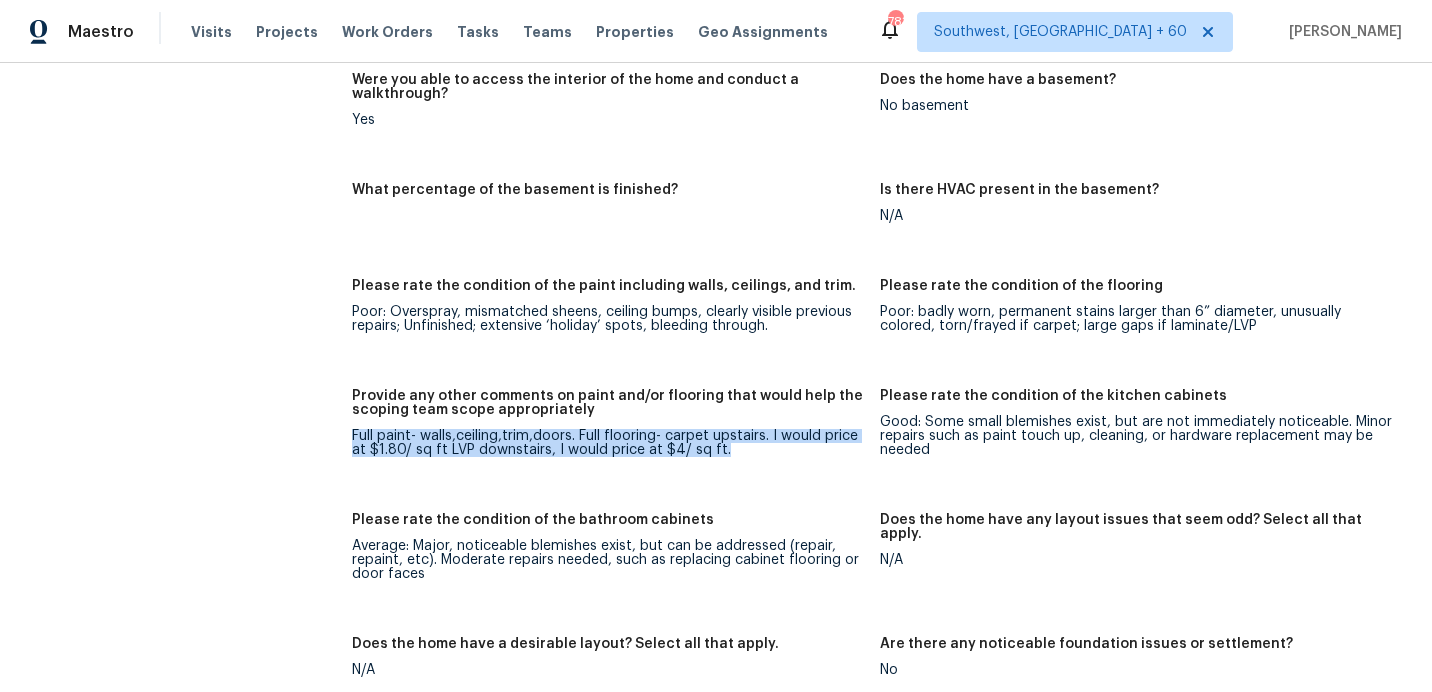 drag, startPoint x: 349, startPoint y: 408, endPoint x: 716, endPoint y: 451, distance: 369.5105 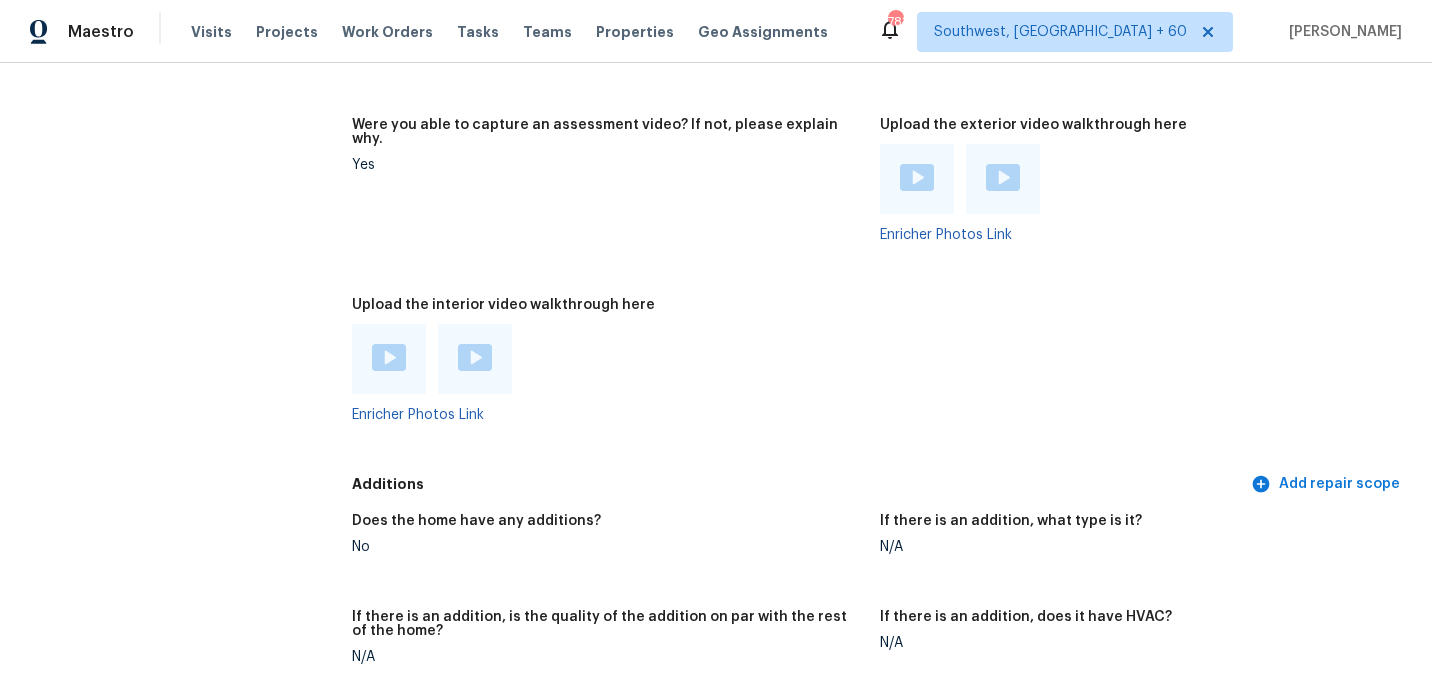 scroll, scrollTop: 4547, scrollLeft: 0, axis: vertical 